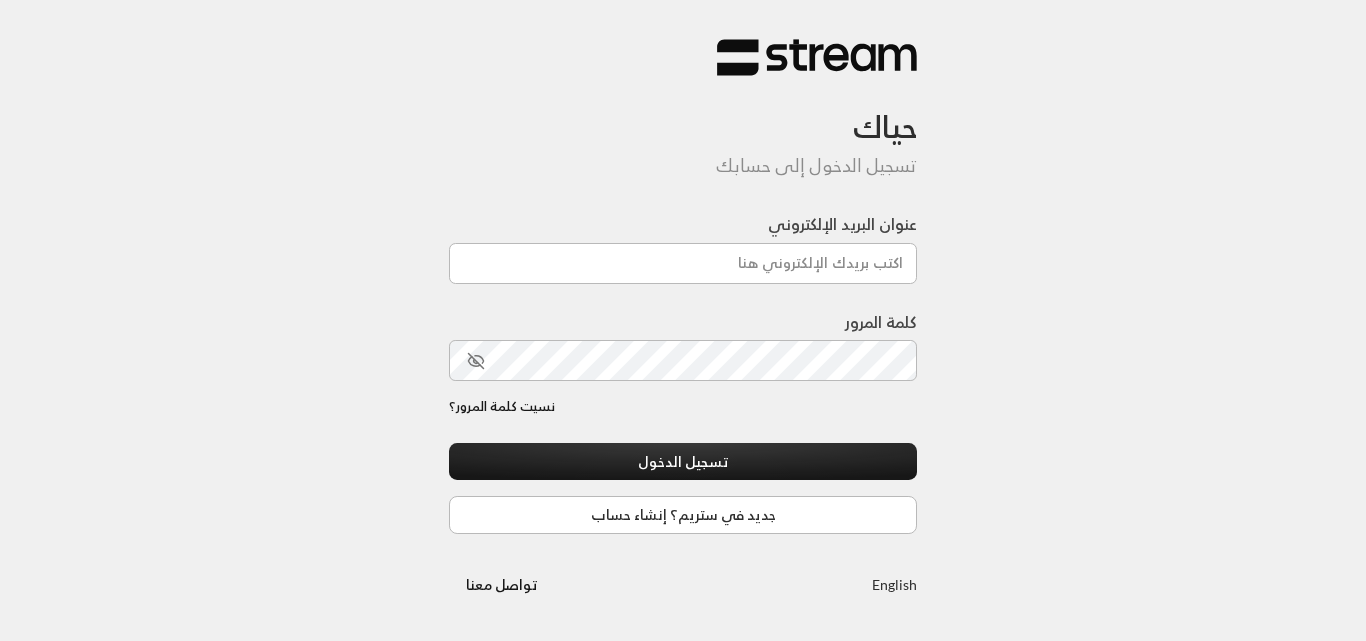 scroll, scrollTop: 0, scrollLeft: 0, axis: both 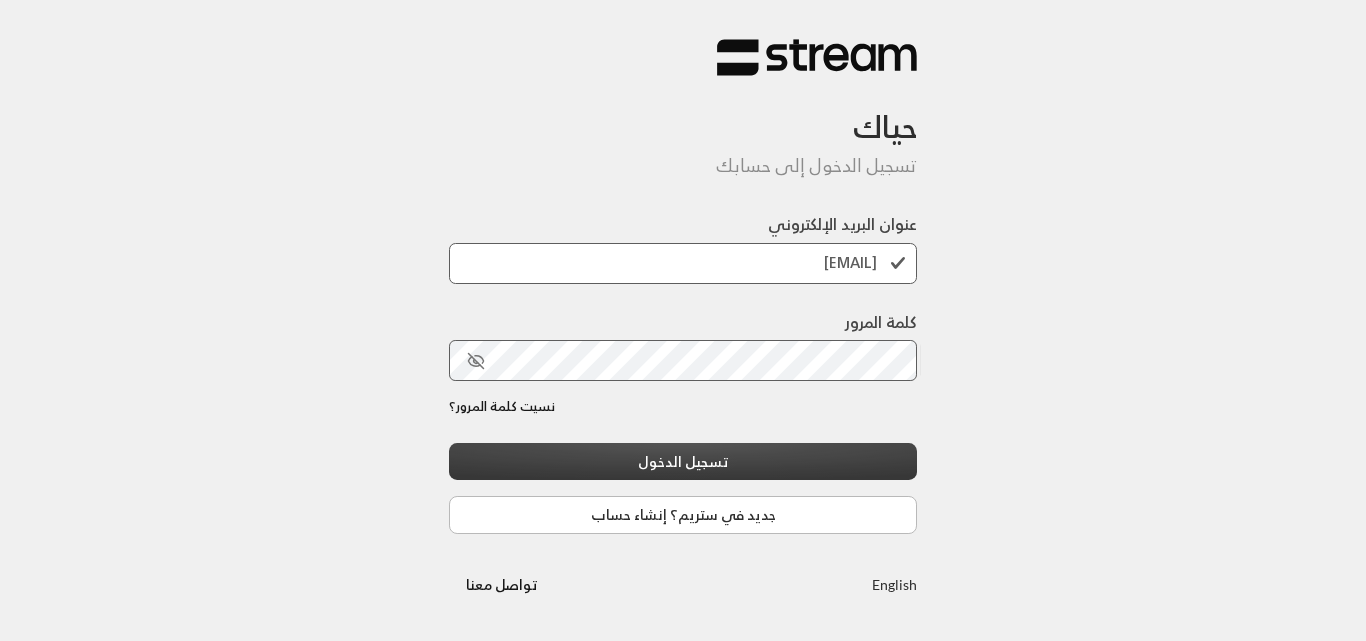 click on "تسجيل الدخول" at bounding box center (683, 461) 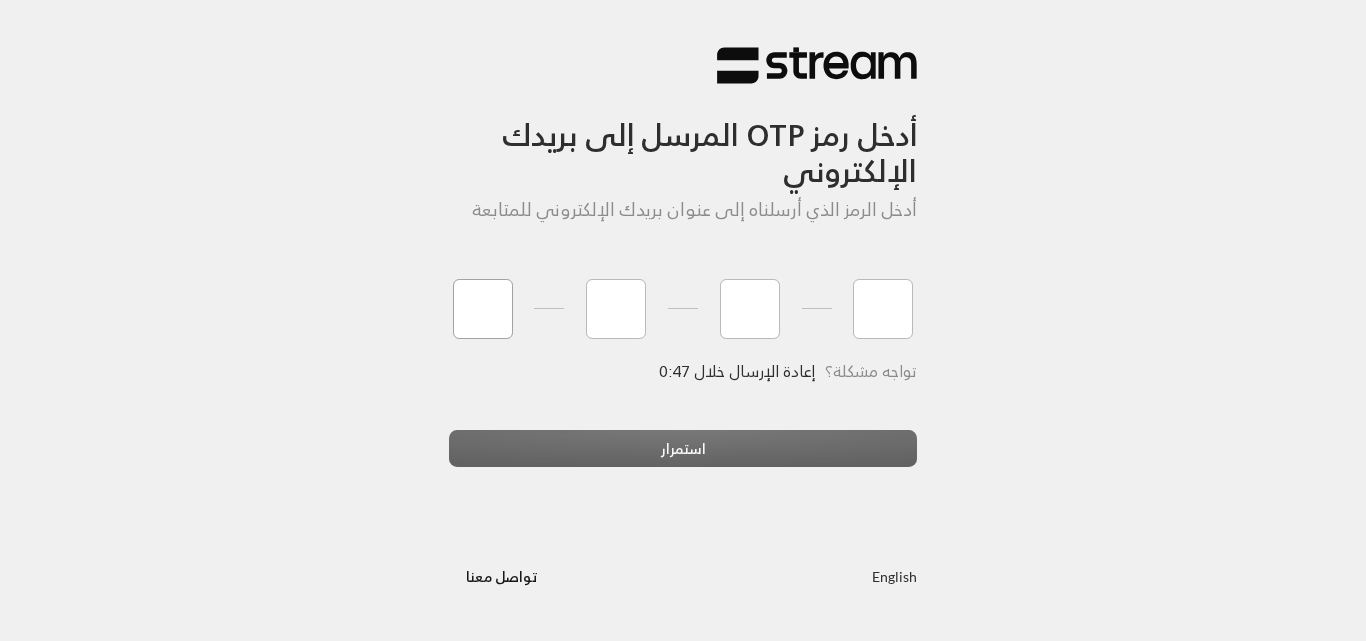 type on "7" 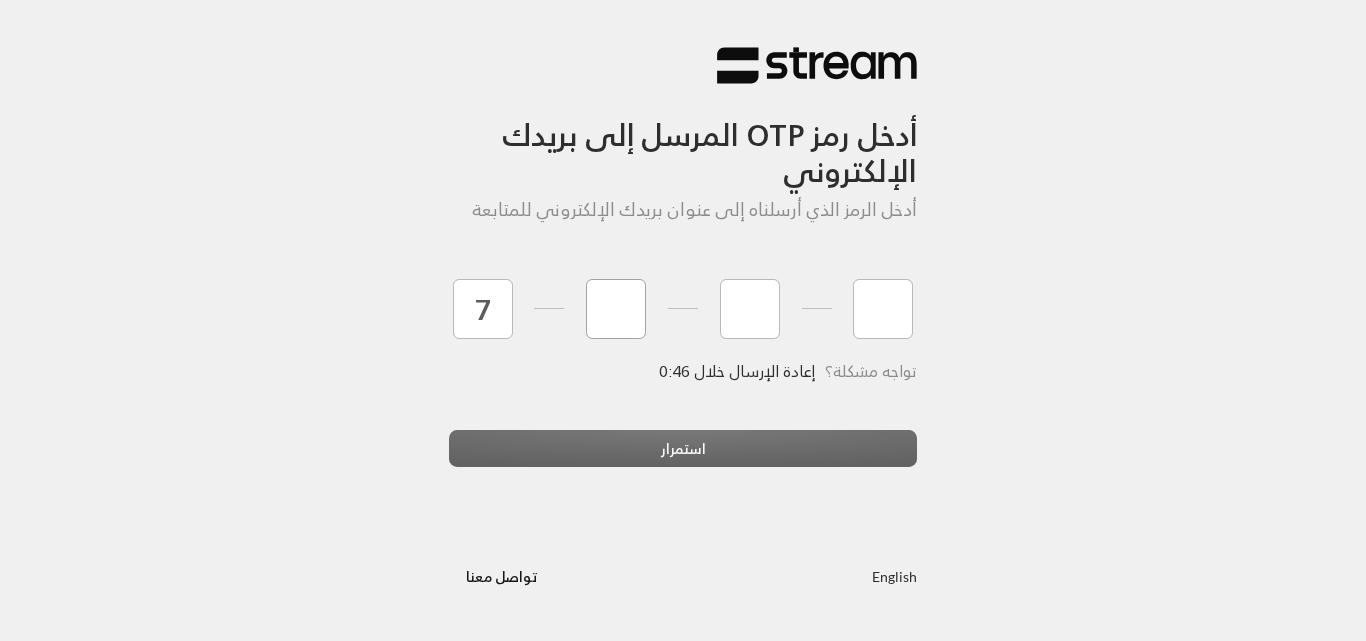 type on "2" 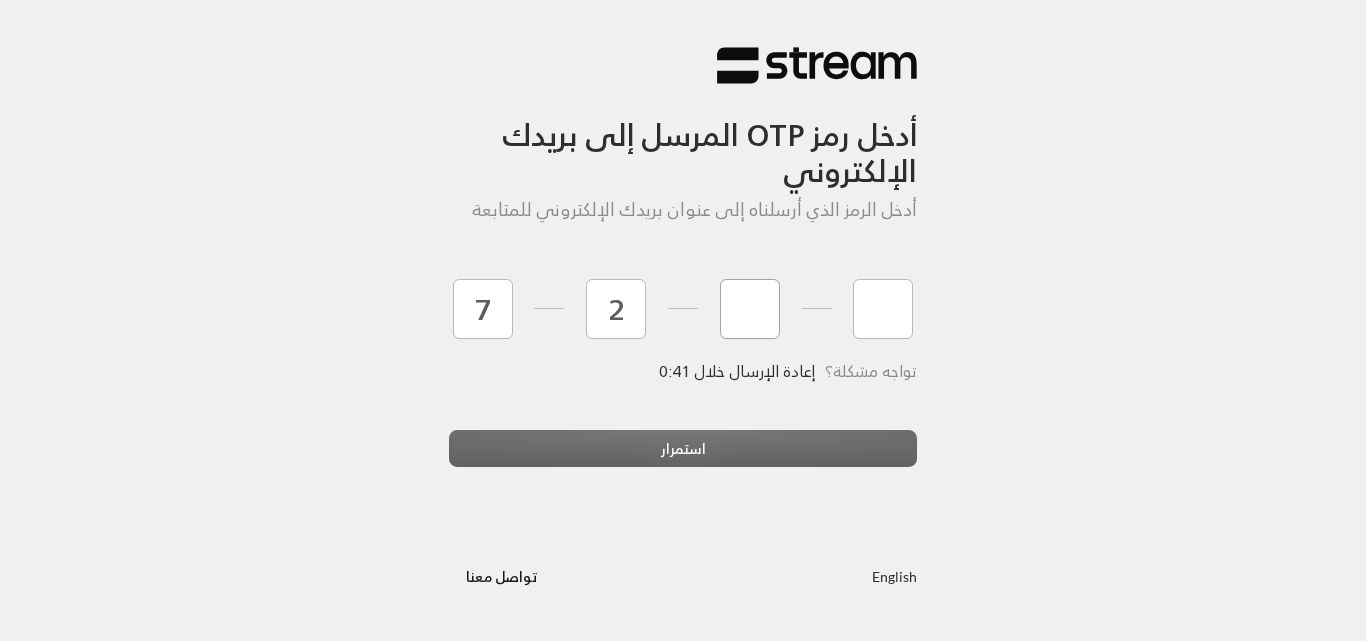 type on "7" 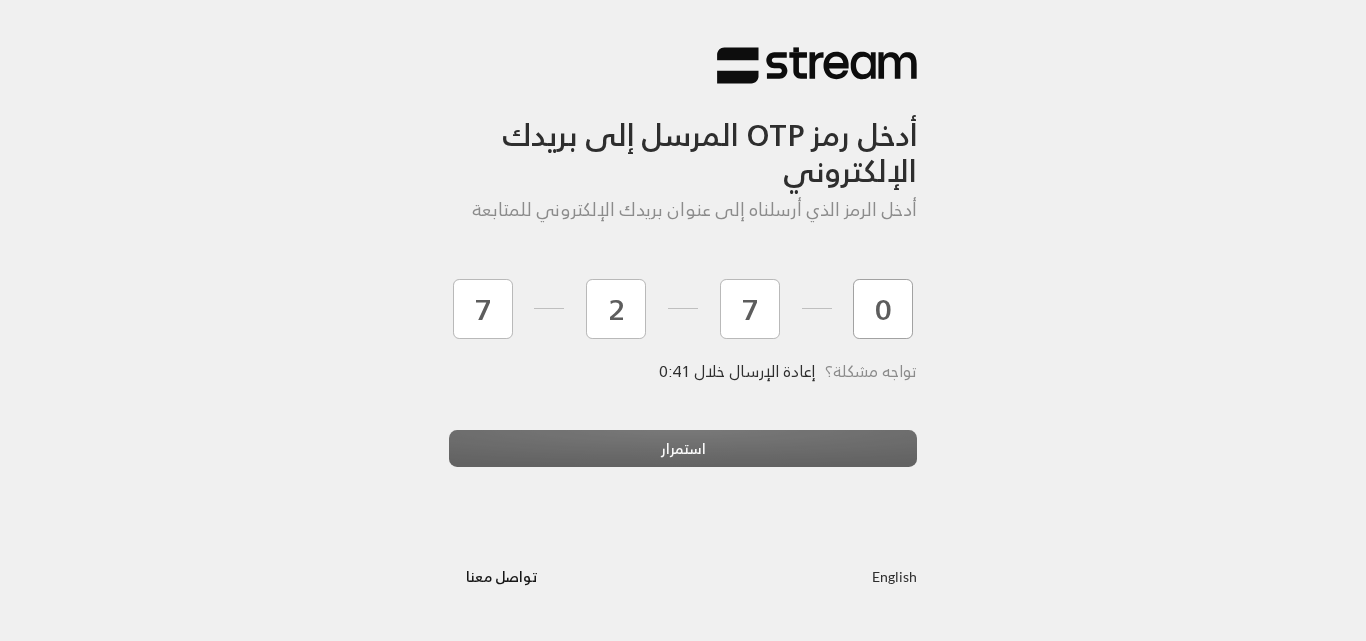 type on "0" 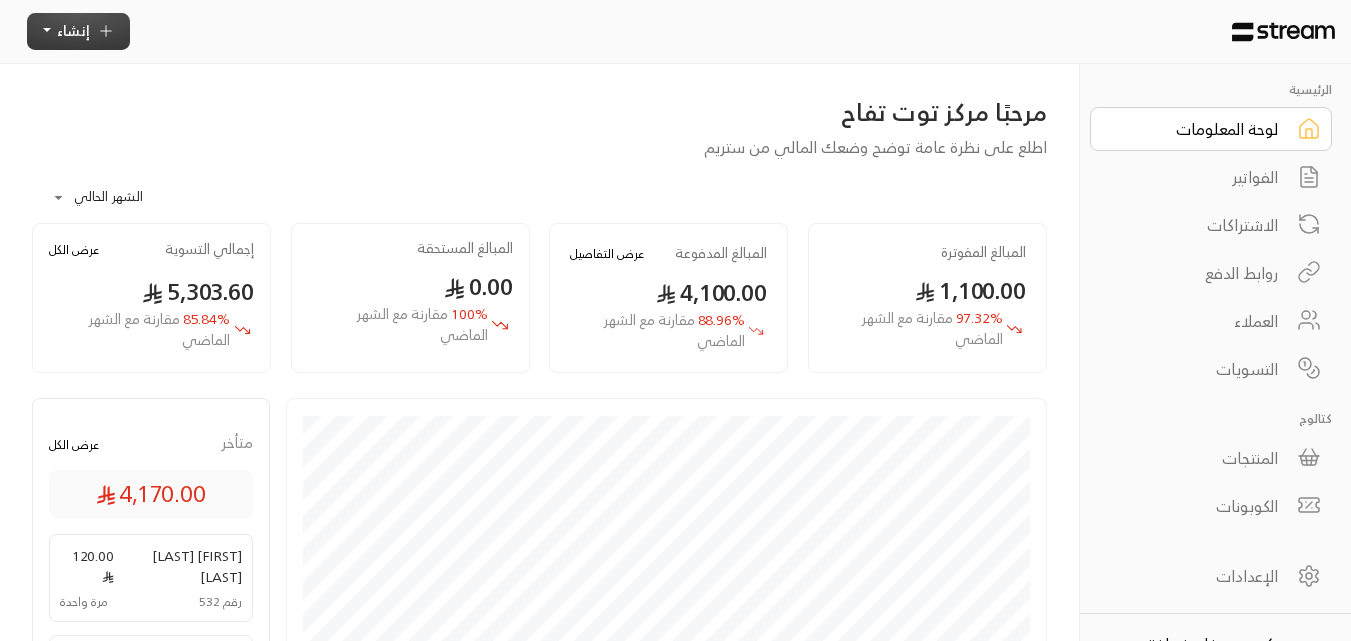 click on "إنشاء" at bounding box center [78, 31] 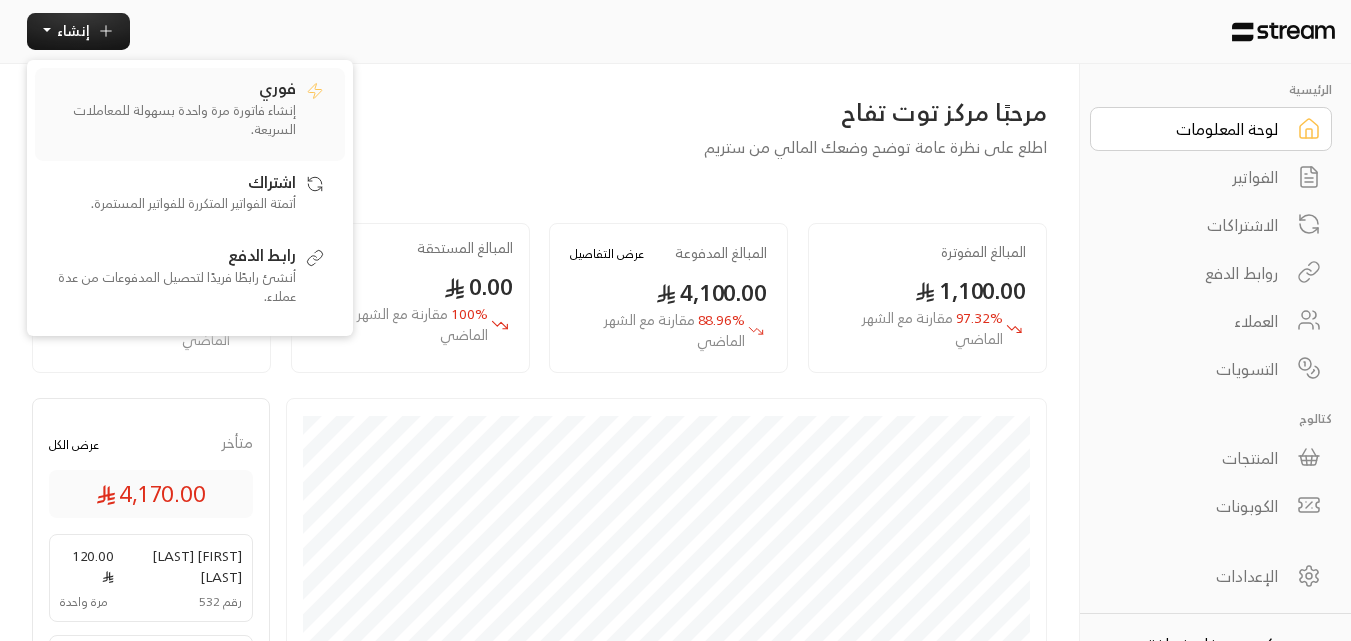 click on "إنشاء فاتورة مرة واحدة بسهولة للمعاملات السريعة." at bounding box center (171, 120) 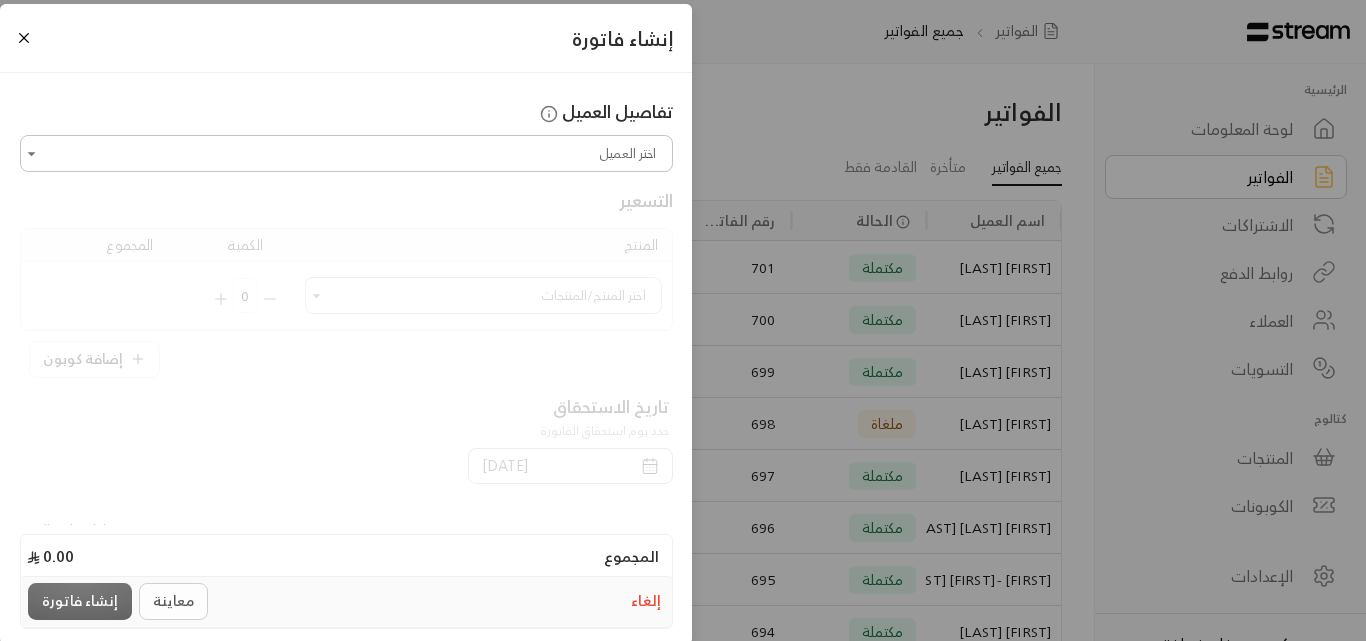 click 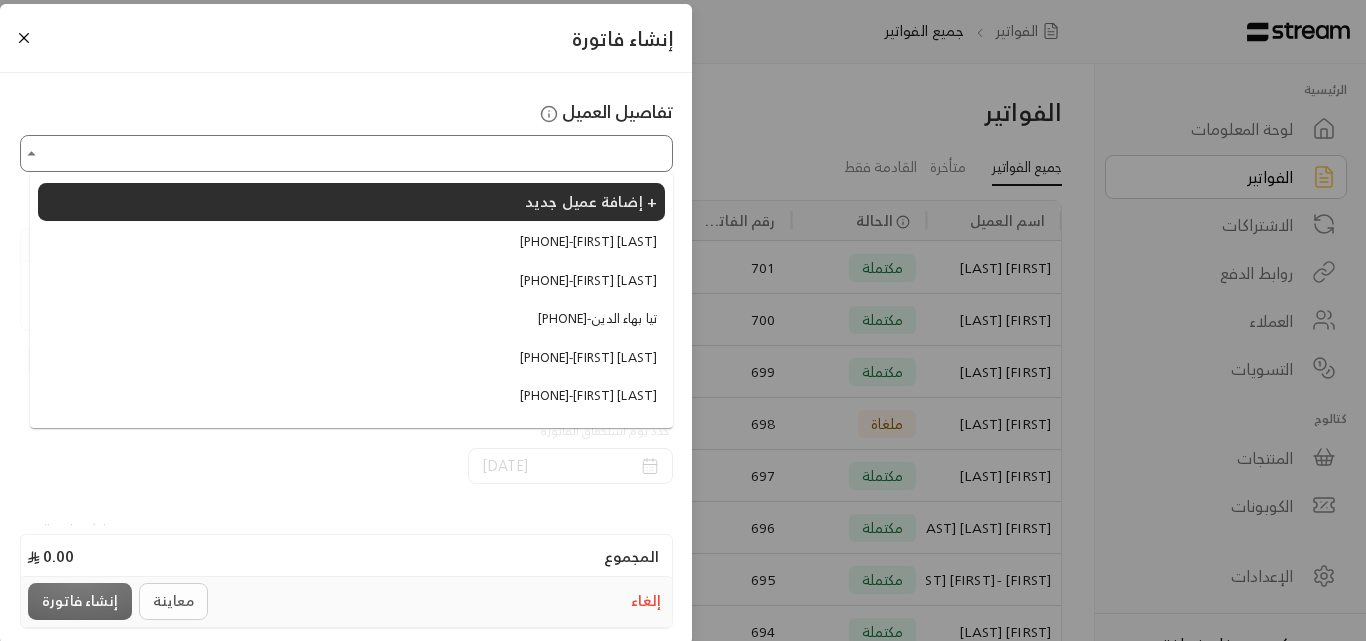 click on "[PHONE]  -  [FIRST] [LAST]" at bounding box center [351, 242] 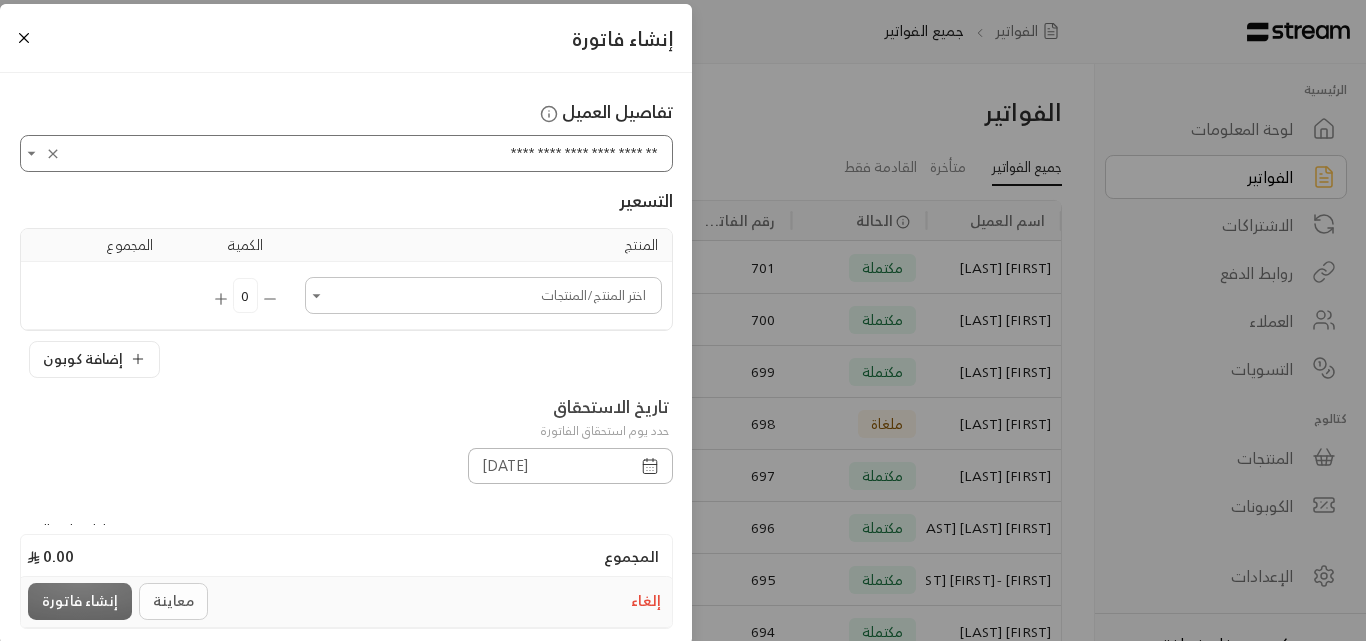 click 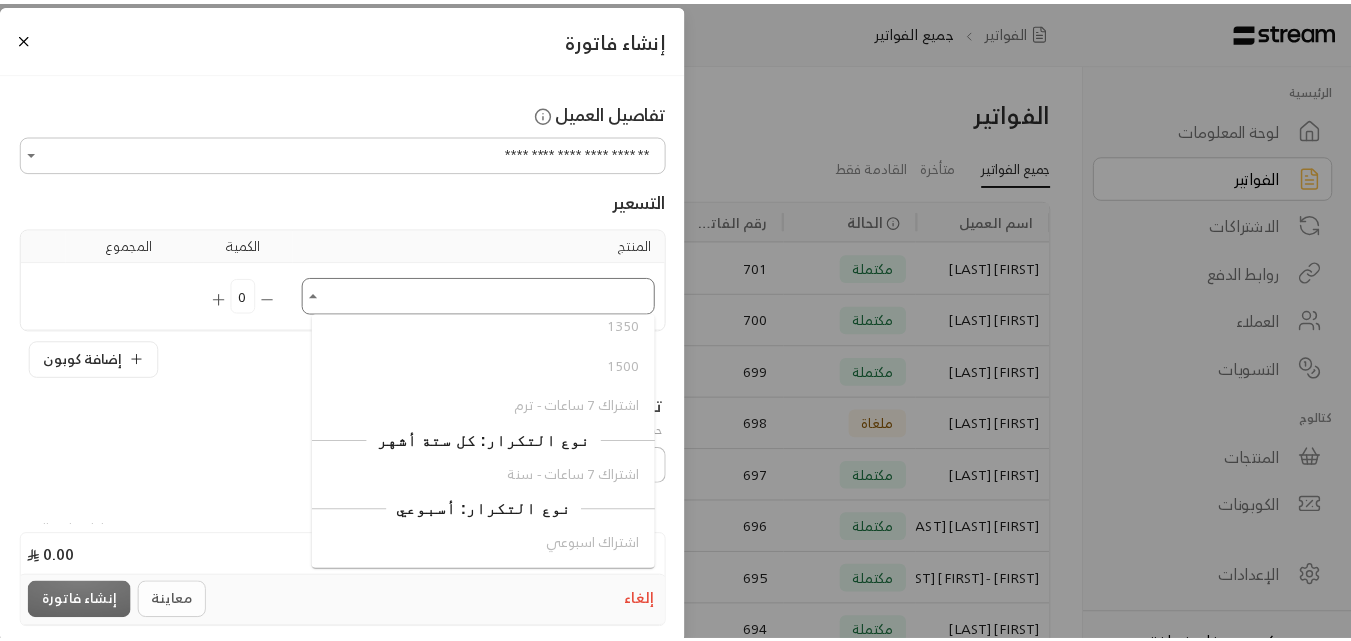 scroll, scrollTop: 2427, scrollLeft: 0, axis: vertical 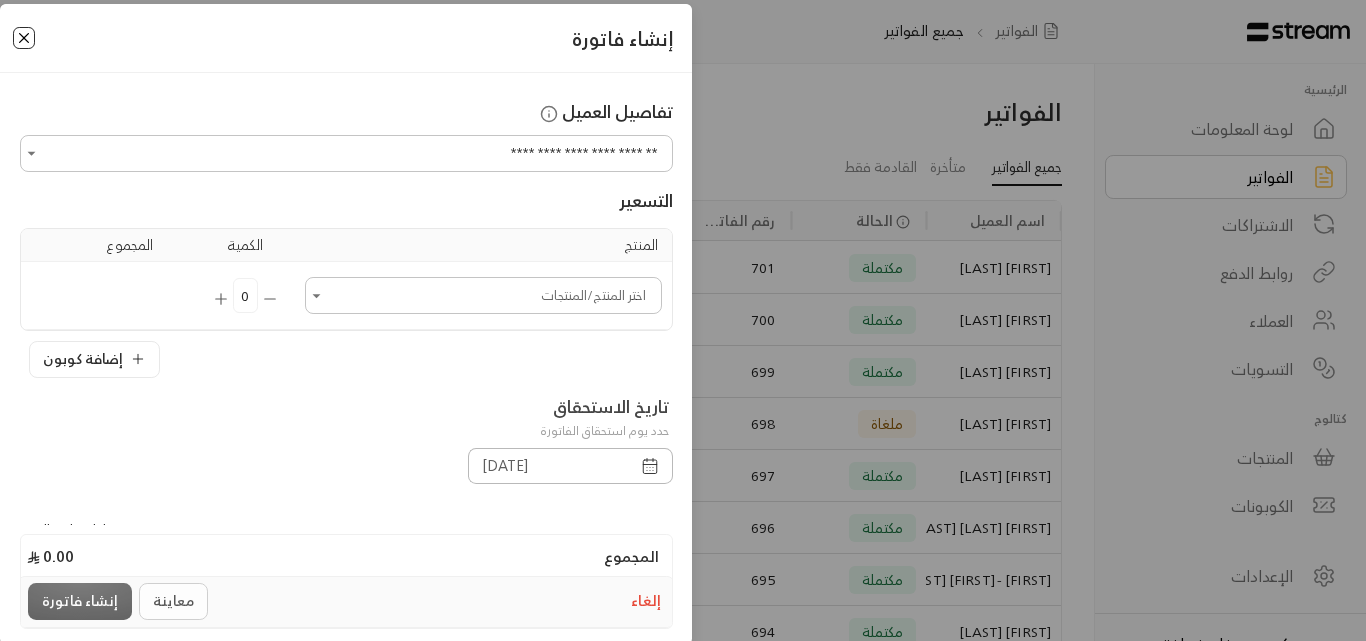 click at bounding box center (24, 38) 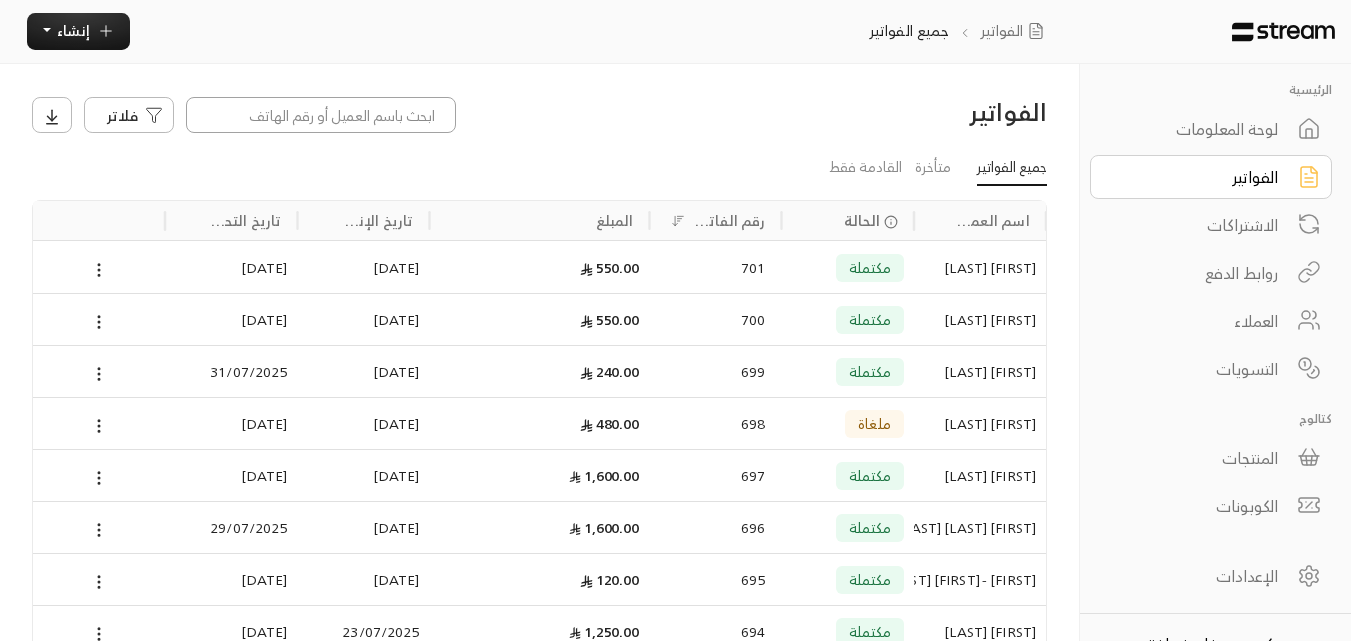 click at bounding box center (321, 115) 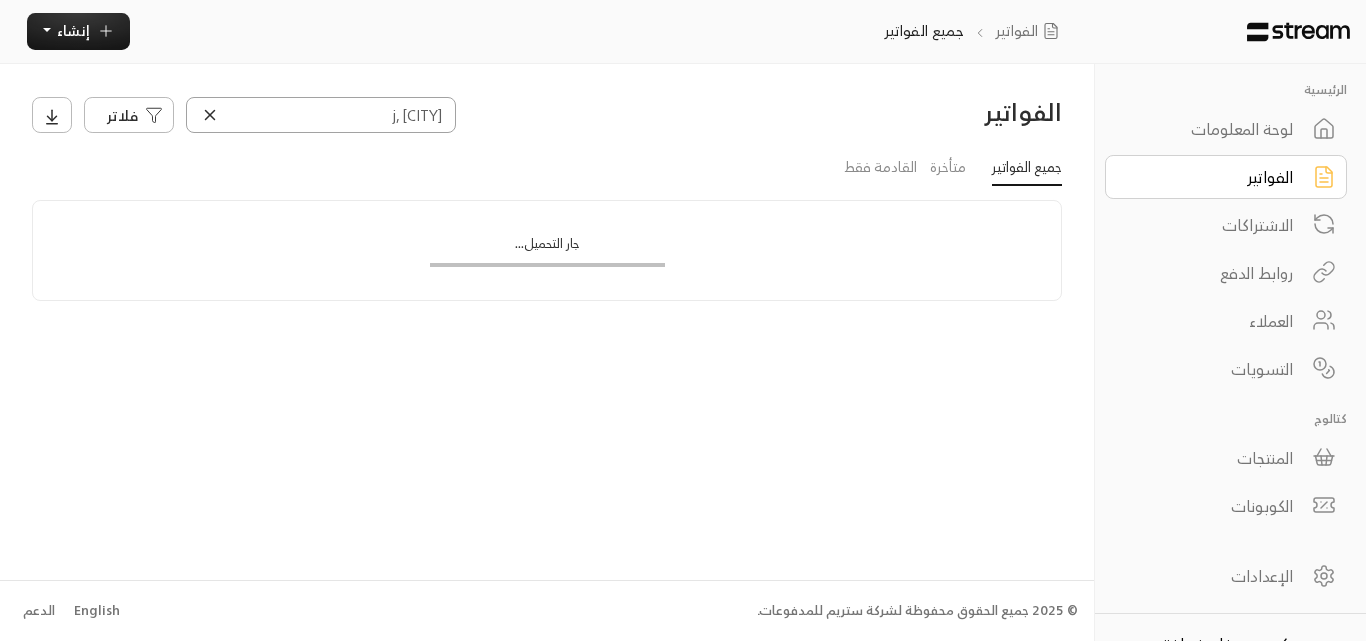 type on "j" 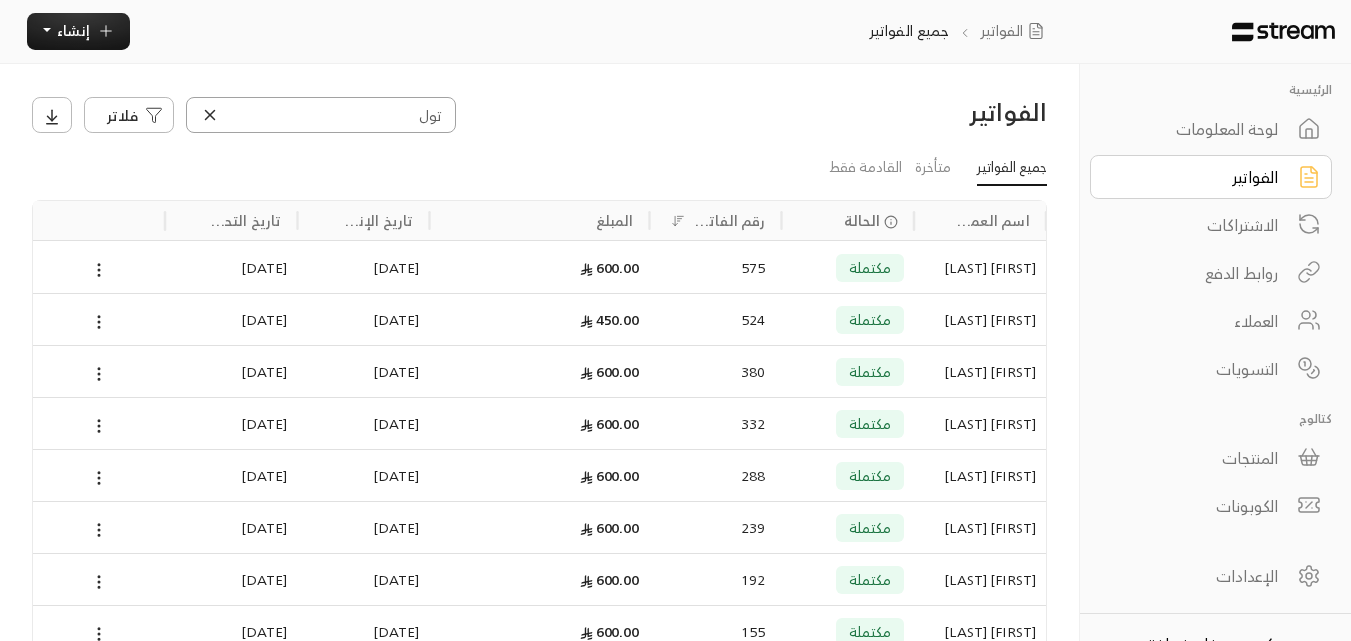 type on "تول" 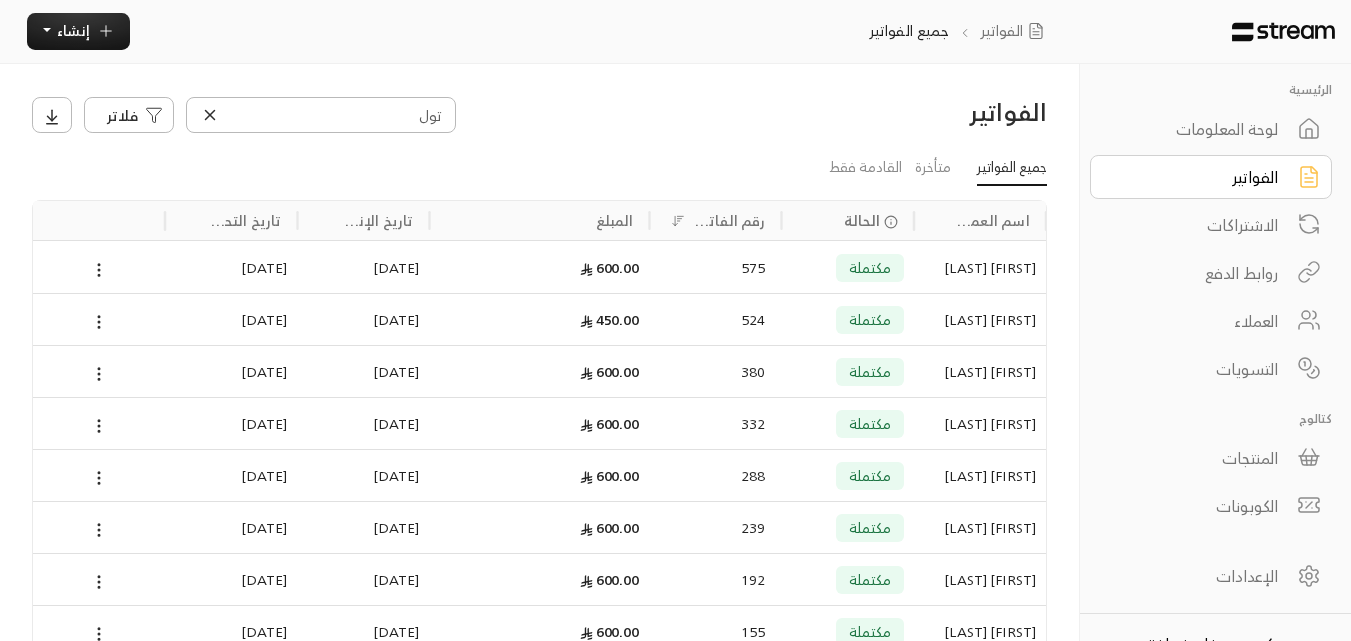 click on "380" at bounding box center [716, 371] 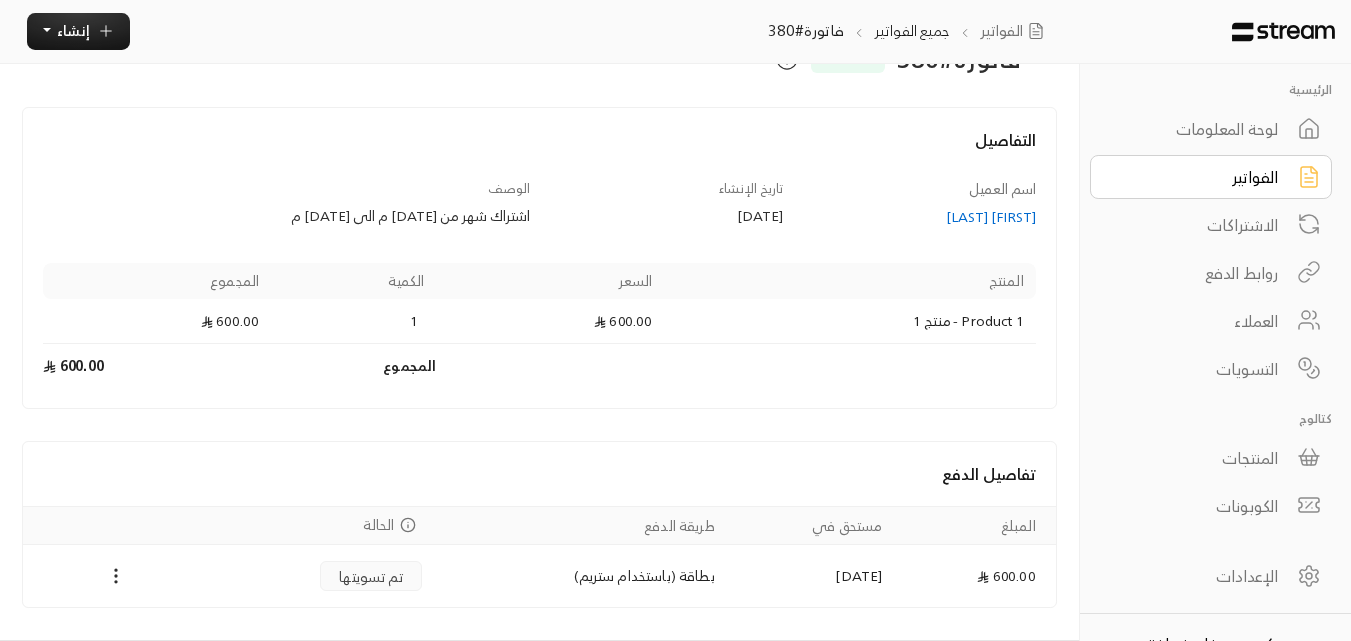 scroll, scrollTop: 0, scrollLeft: 0, axis: both 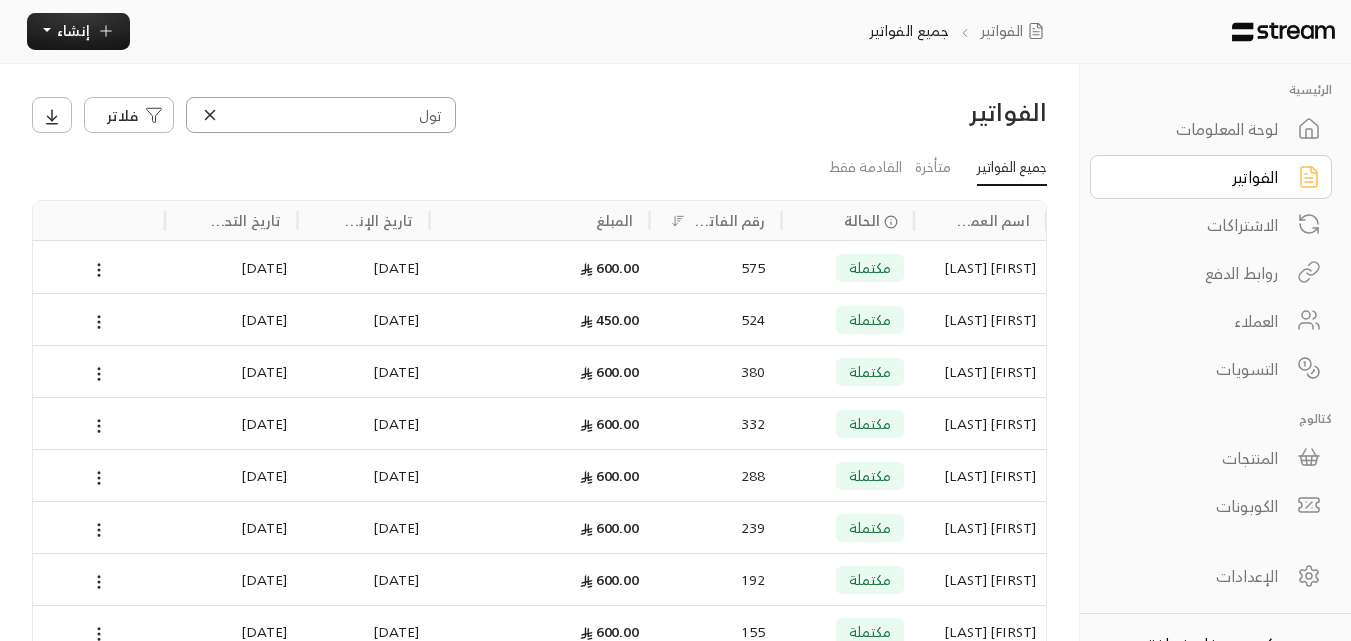 click on "تول" at bounding box center [321, 115] 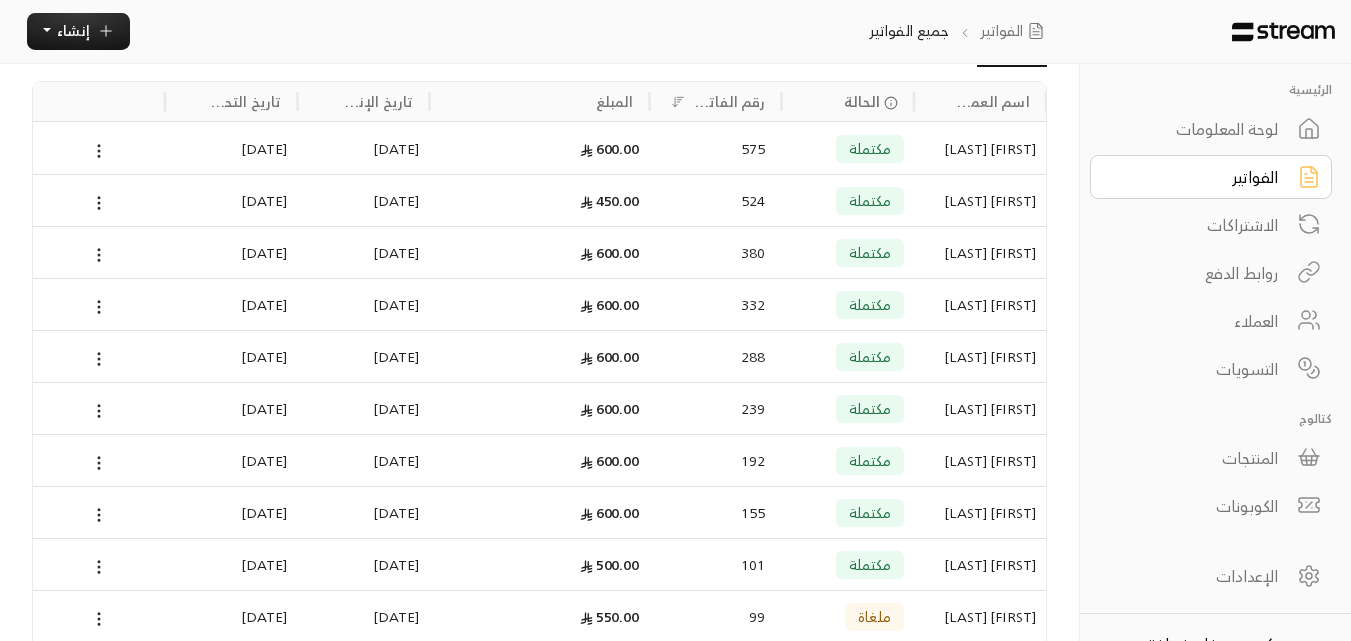 scroll, scrollTop: 0, scrollLeft: 0, axis: both 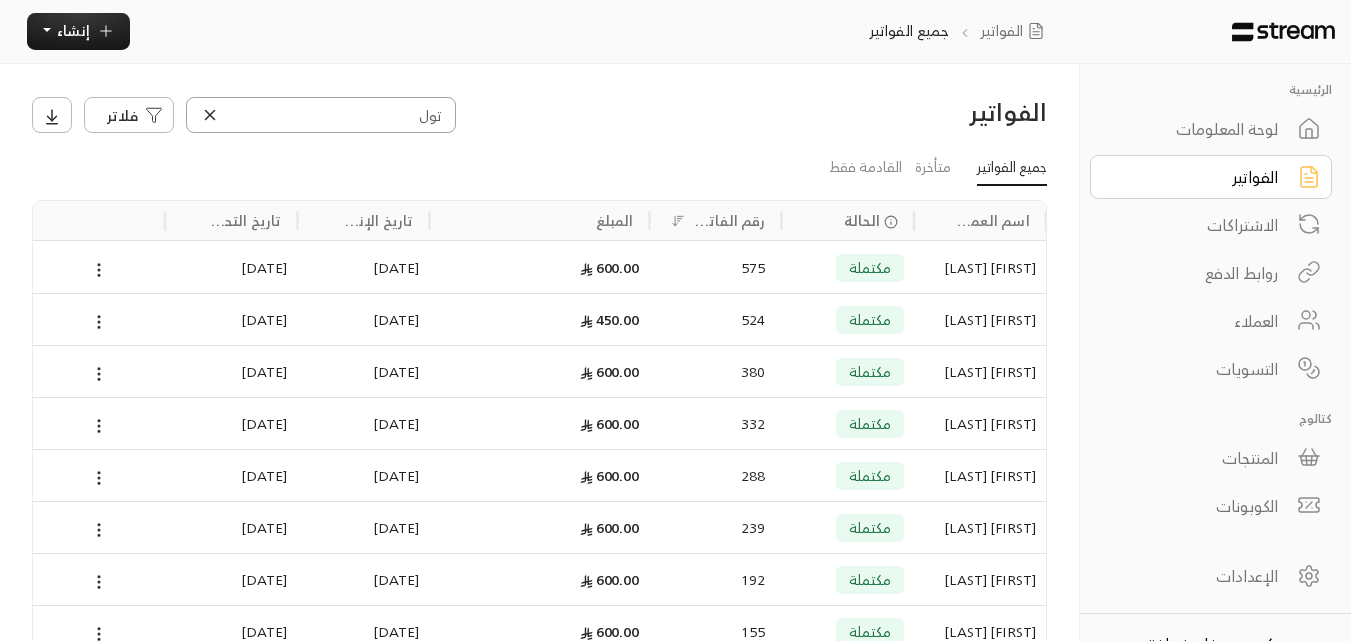 type 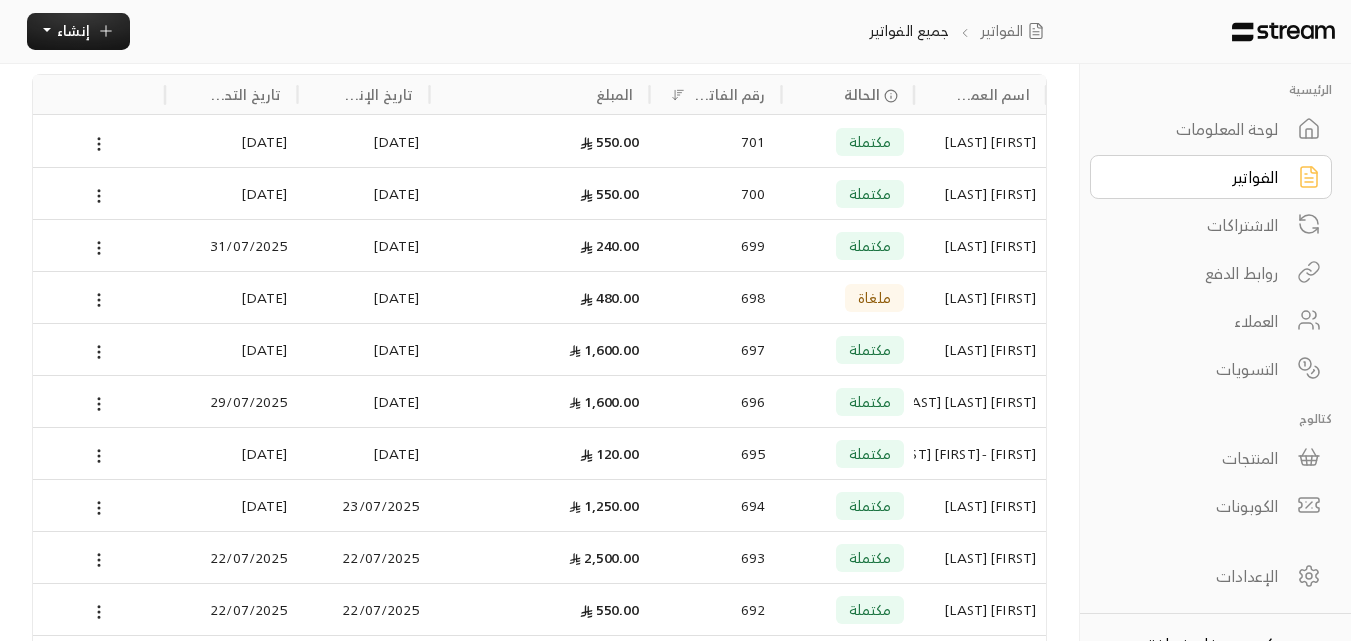 scroll, scrollTop: 0, scrollLeft: 0, axis: both 